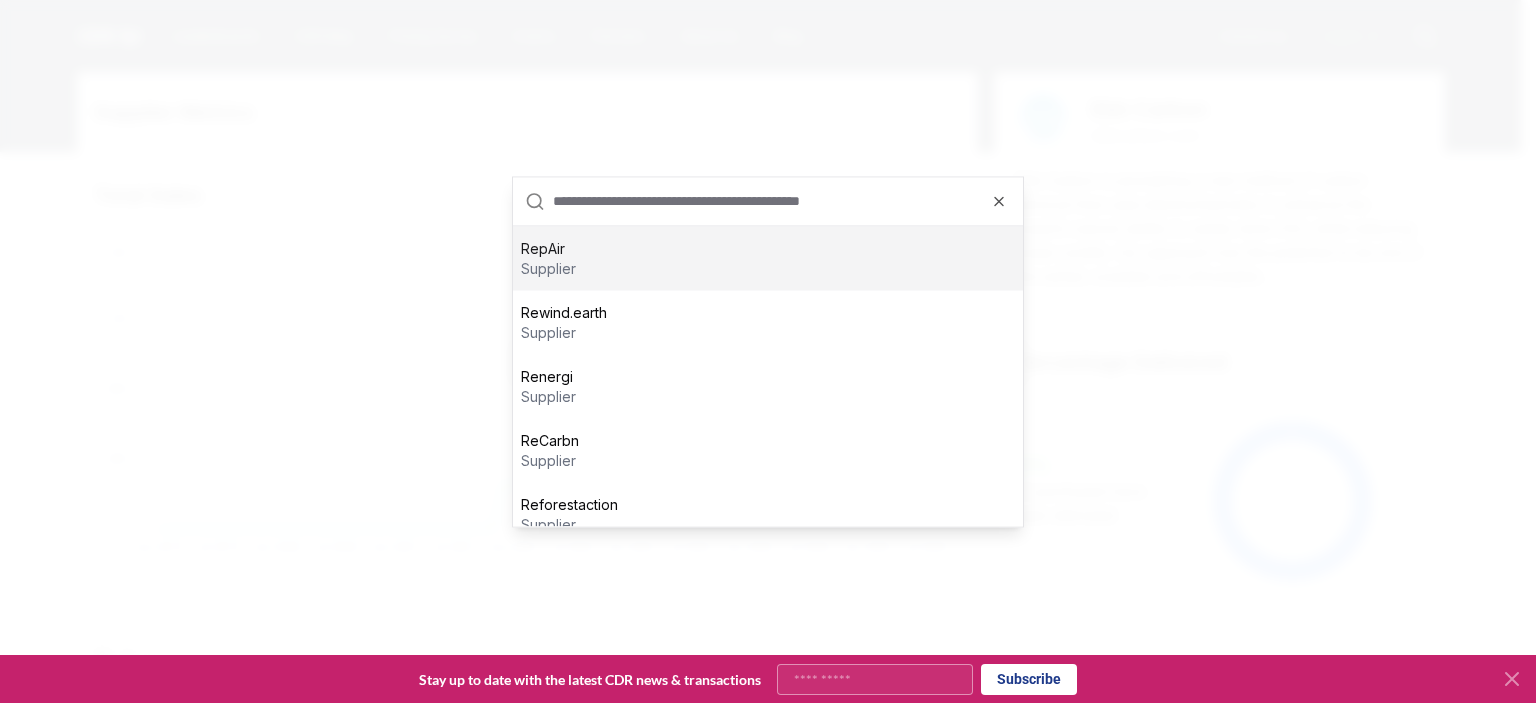 scroll, scrollTop: 0, scrollLeft: 0, axis: both 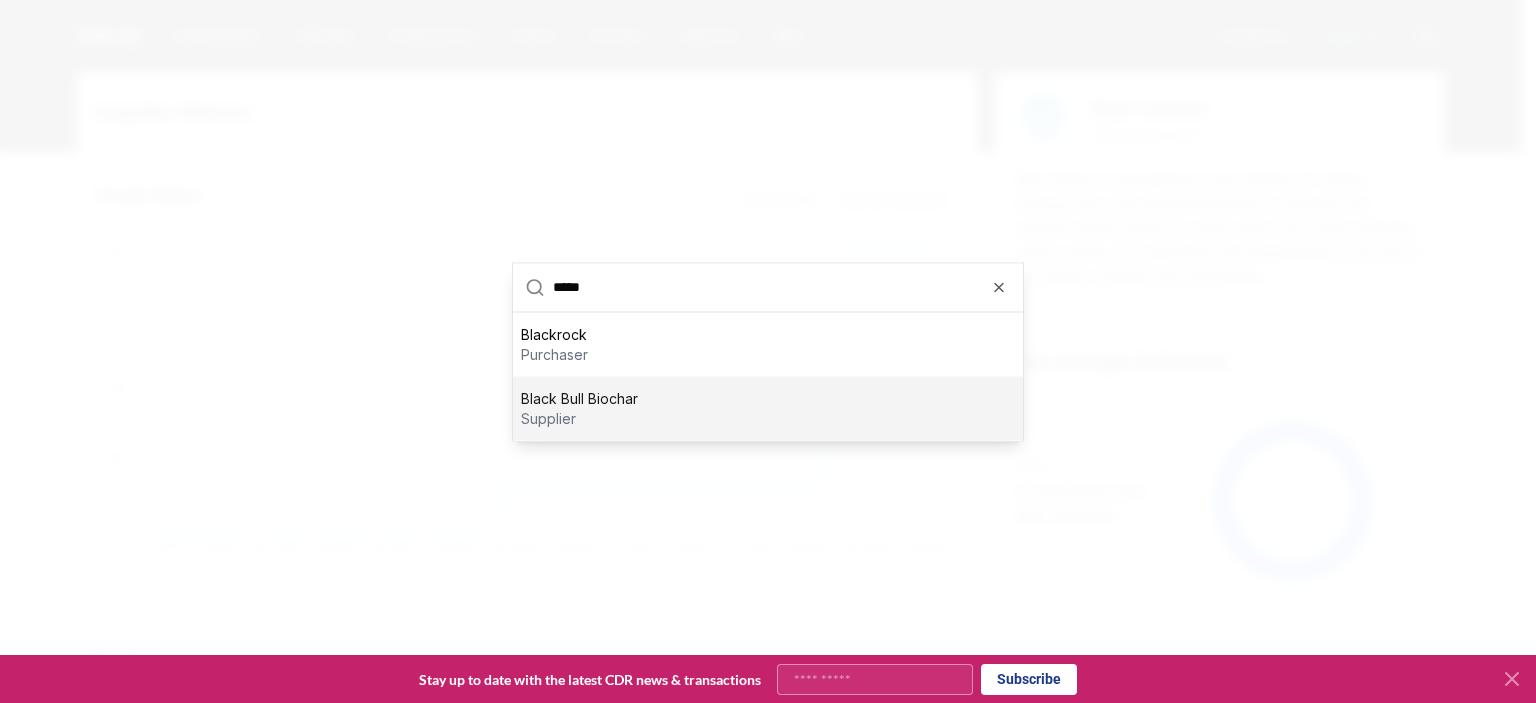 type on "*****" 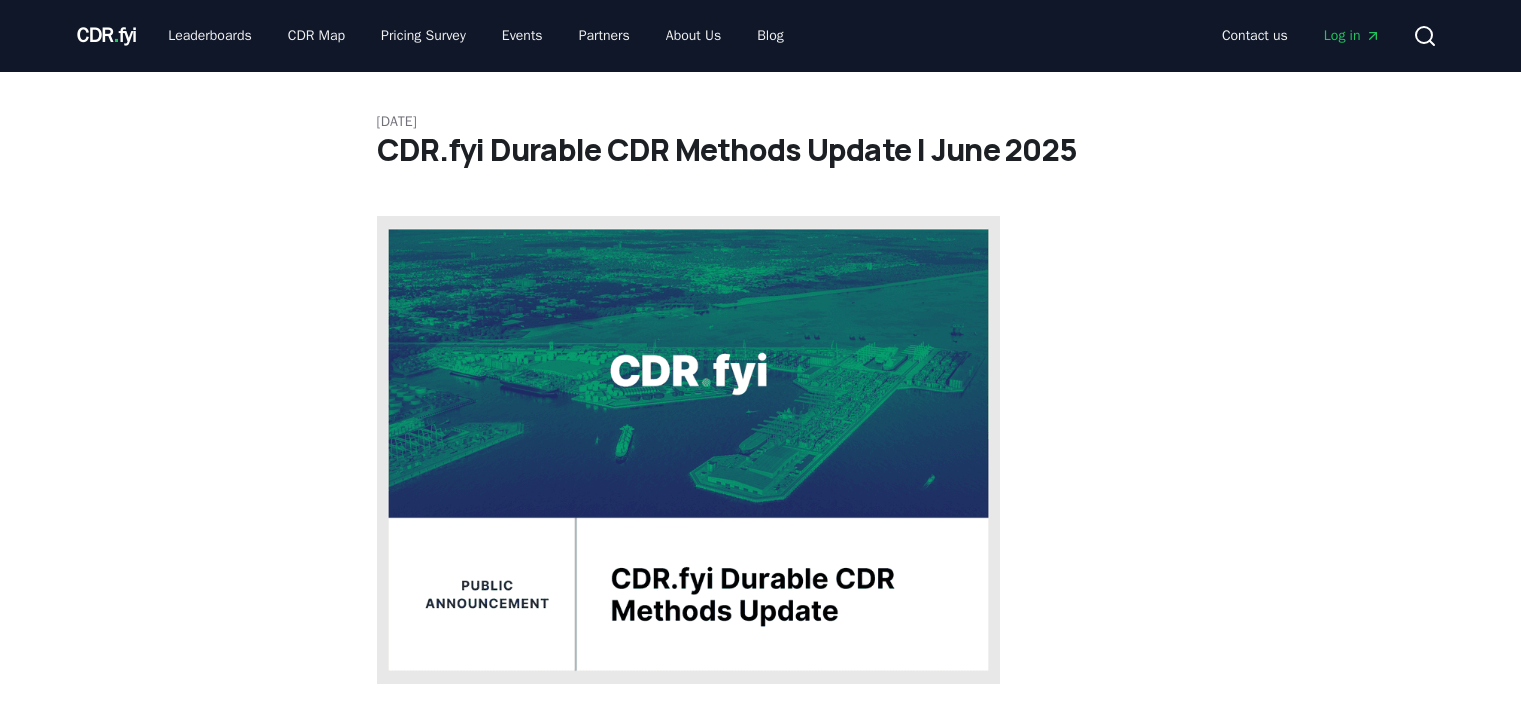 scroll, scrollTop: 0, scrollLeft: 0, axis: both 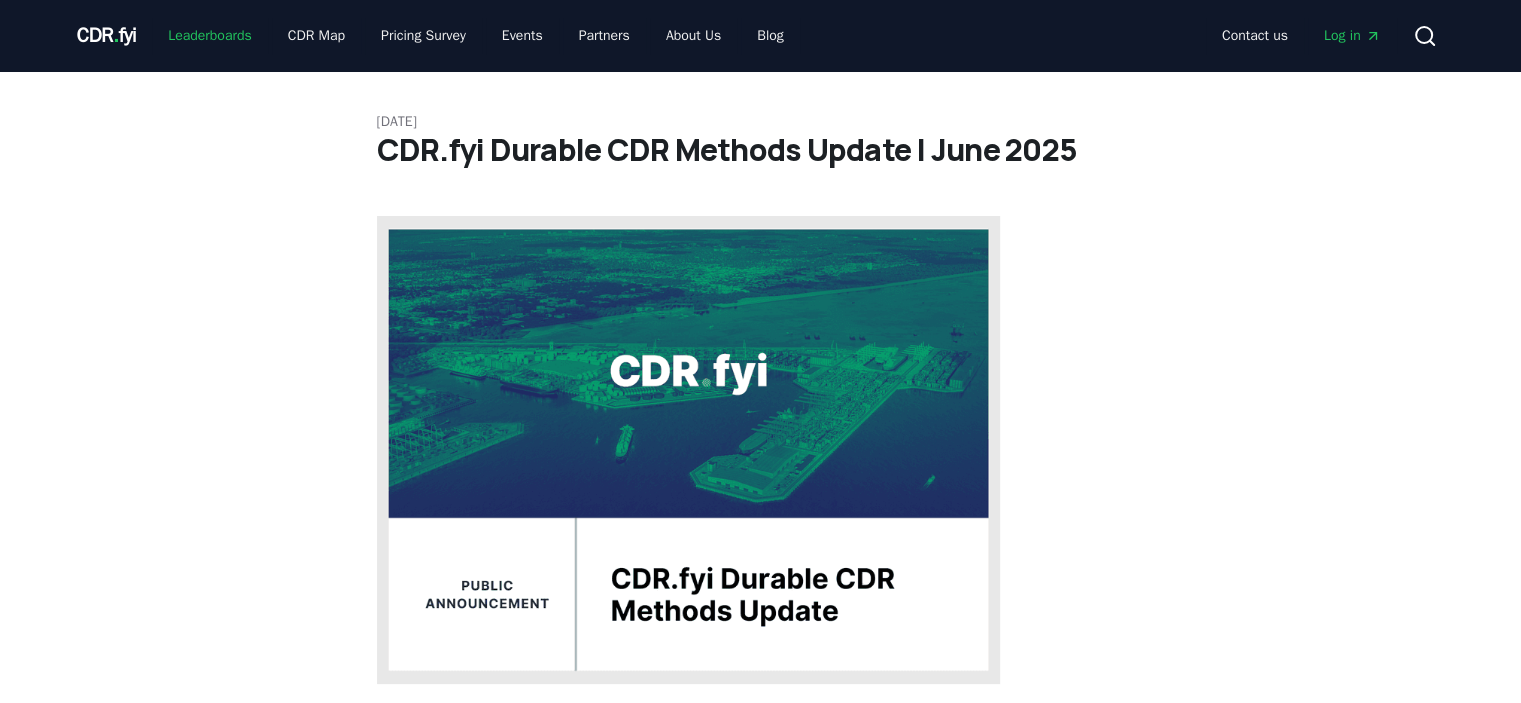 click on "Leaderboards" at bounding box center [210, 36] 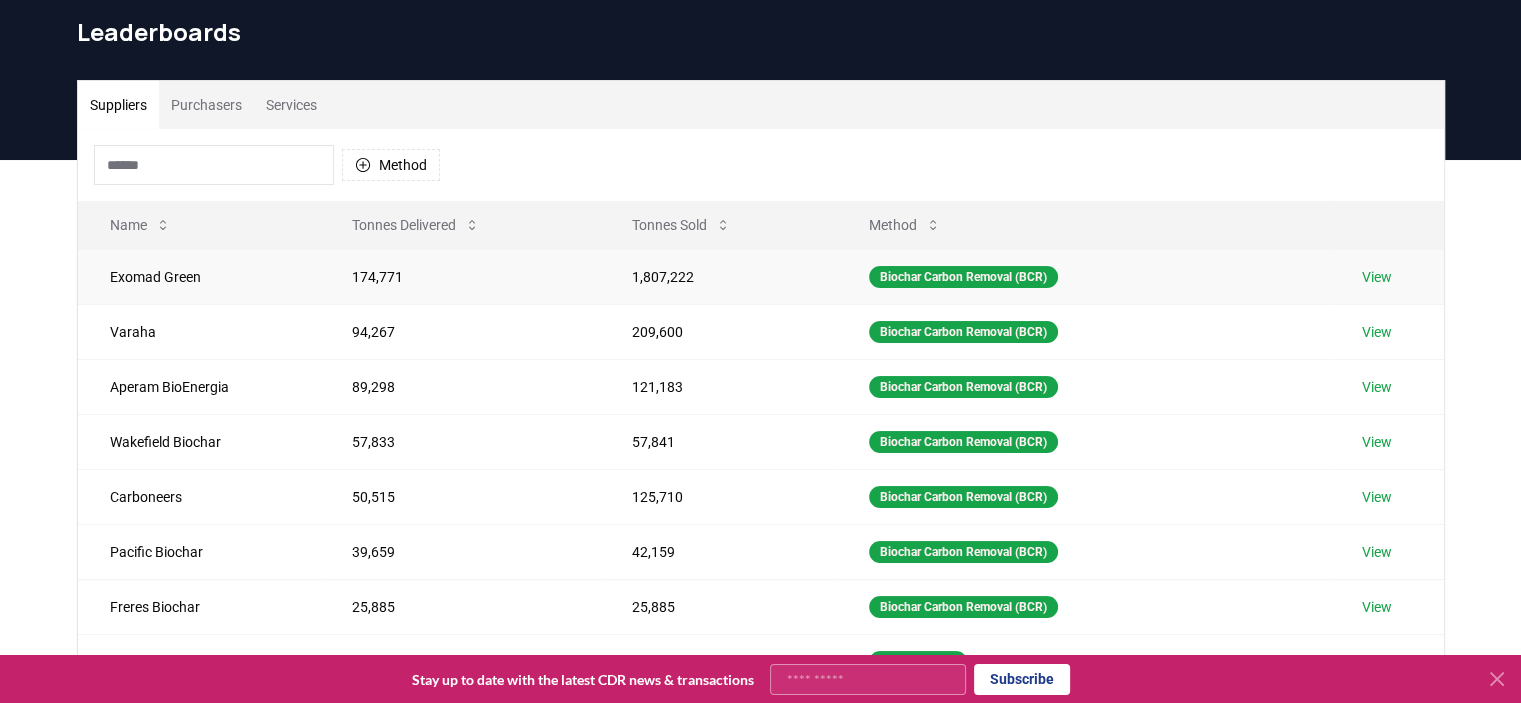 scroll, scrollTop: 100, scrollLeft: 0, axis: vertical 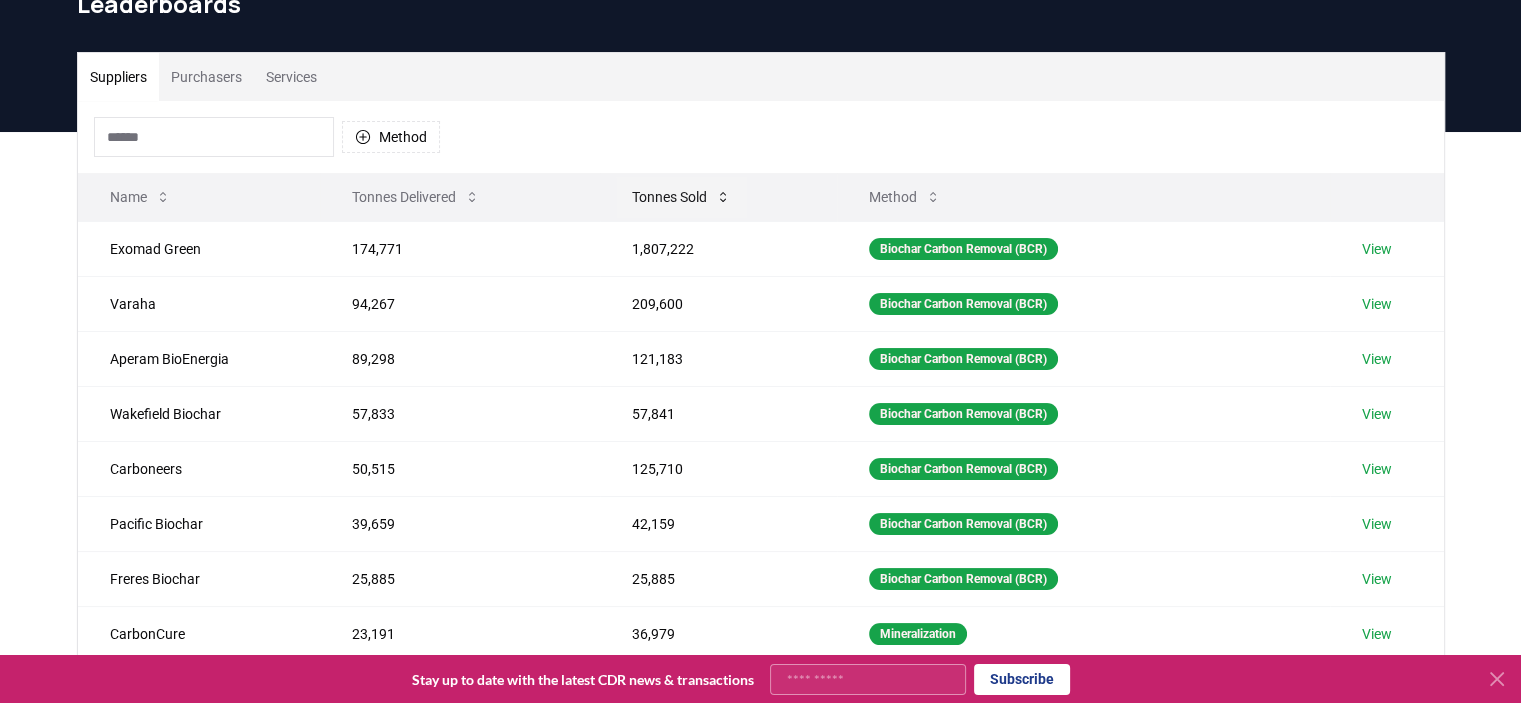 click on "Tonnes Sold" at bounding box center [681, 197] 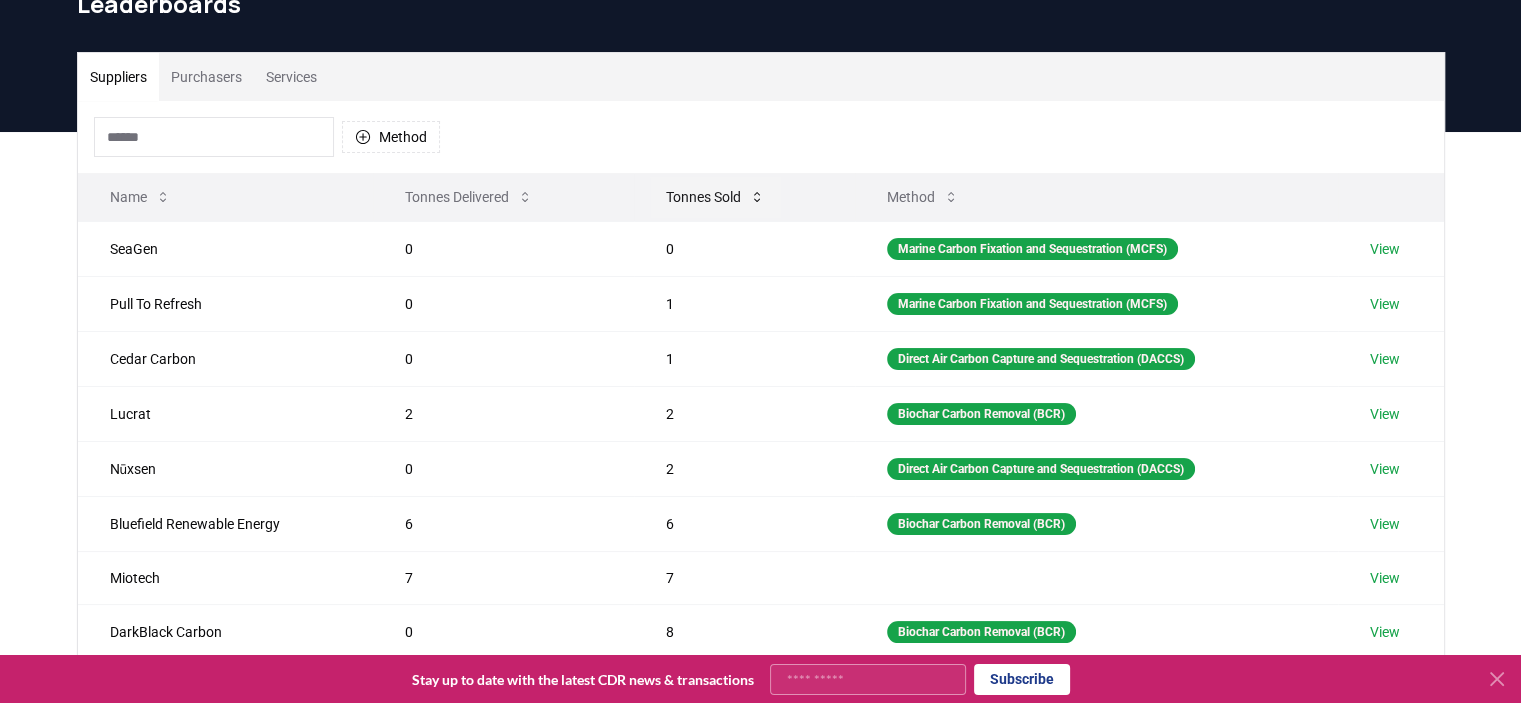 click on "Tonnes Sold" at bounding box center [715, 197] 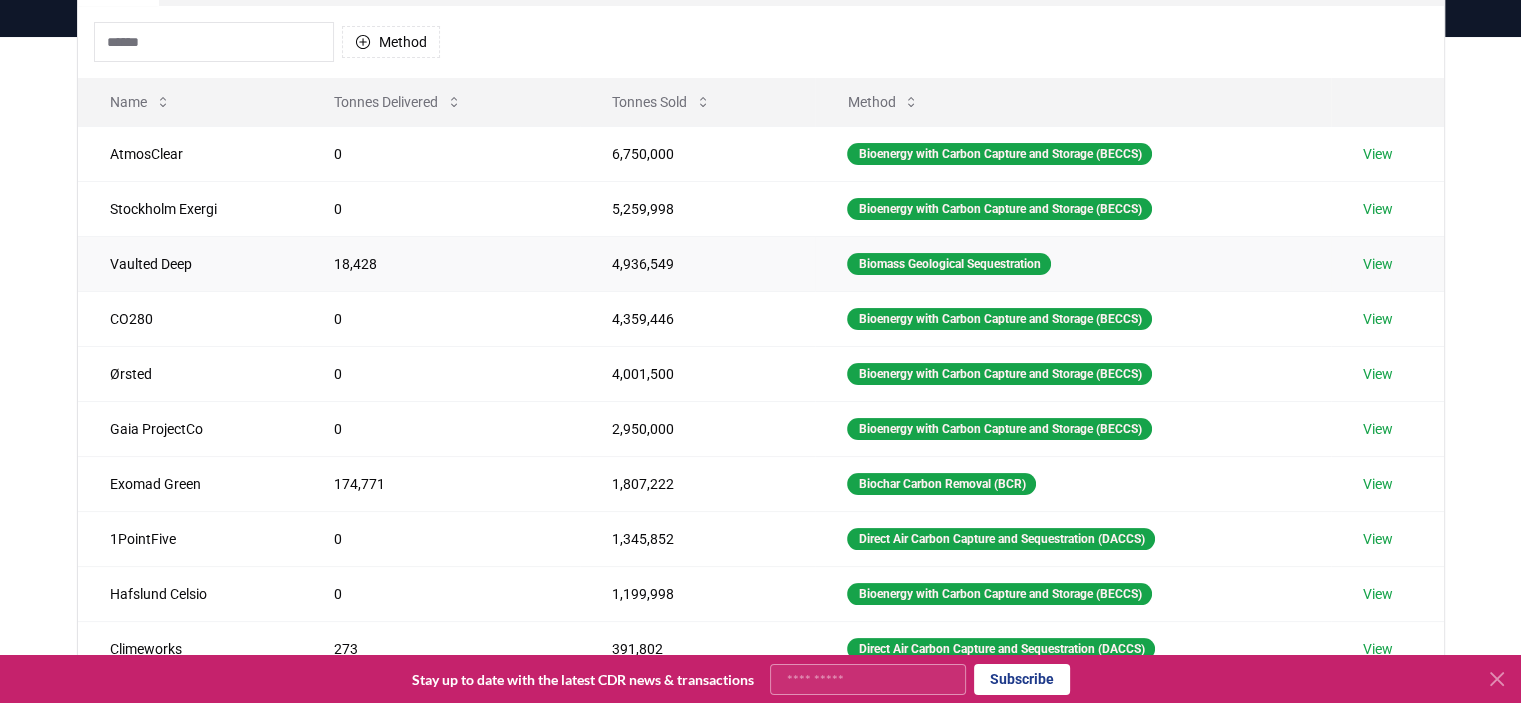 scroll, scrollTop: 196, scrollLeft: 0, axis: vertical 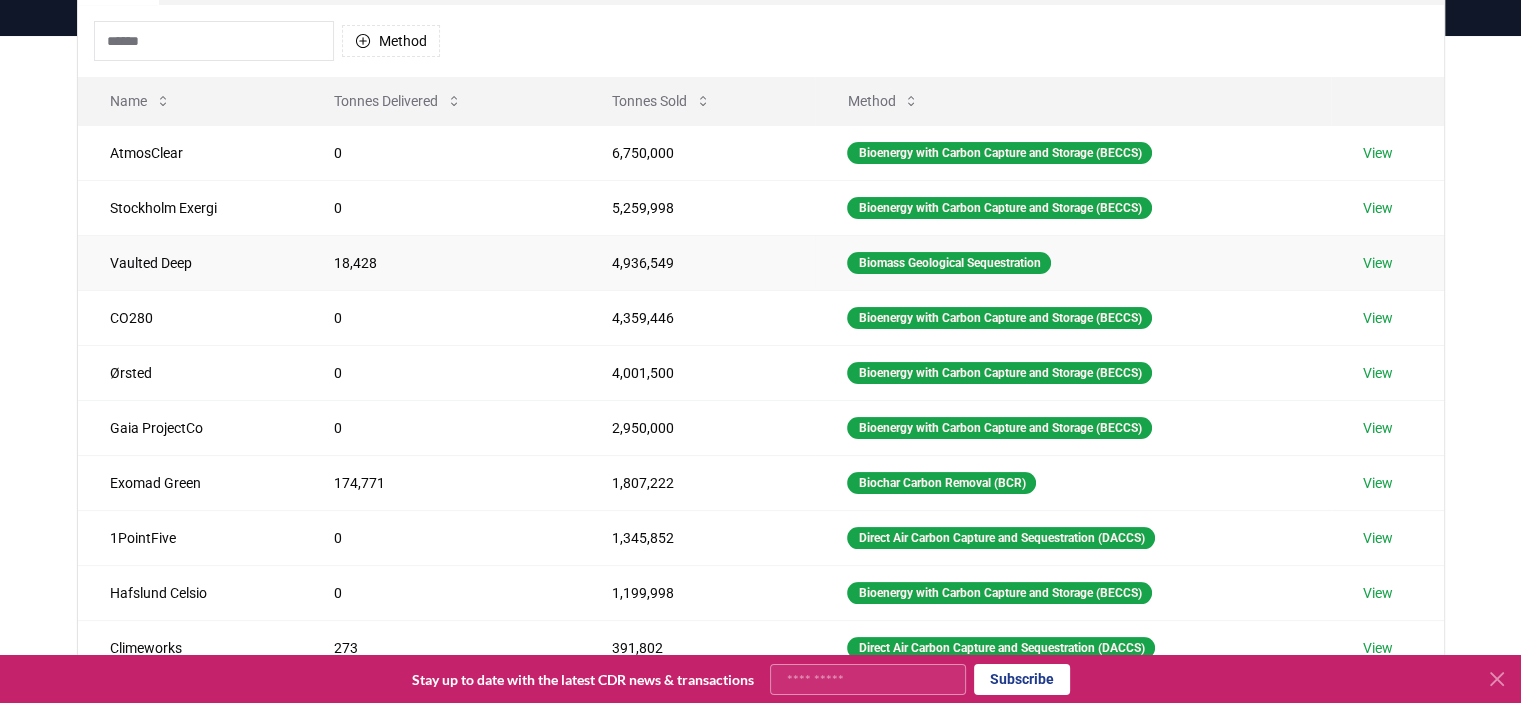 click on "View" at bounding box center [1378, 263] 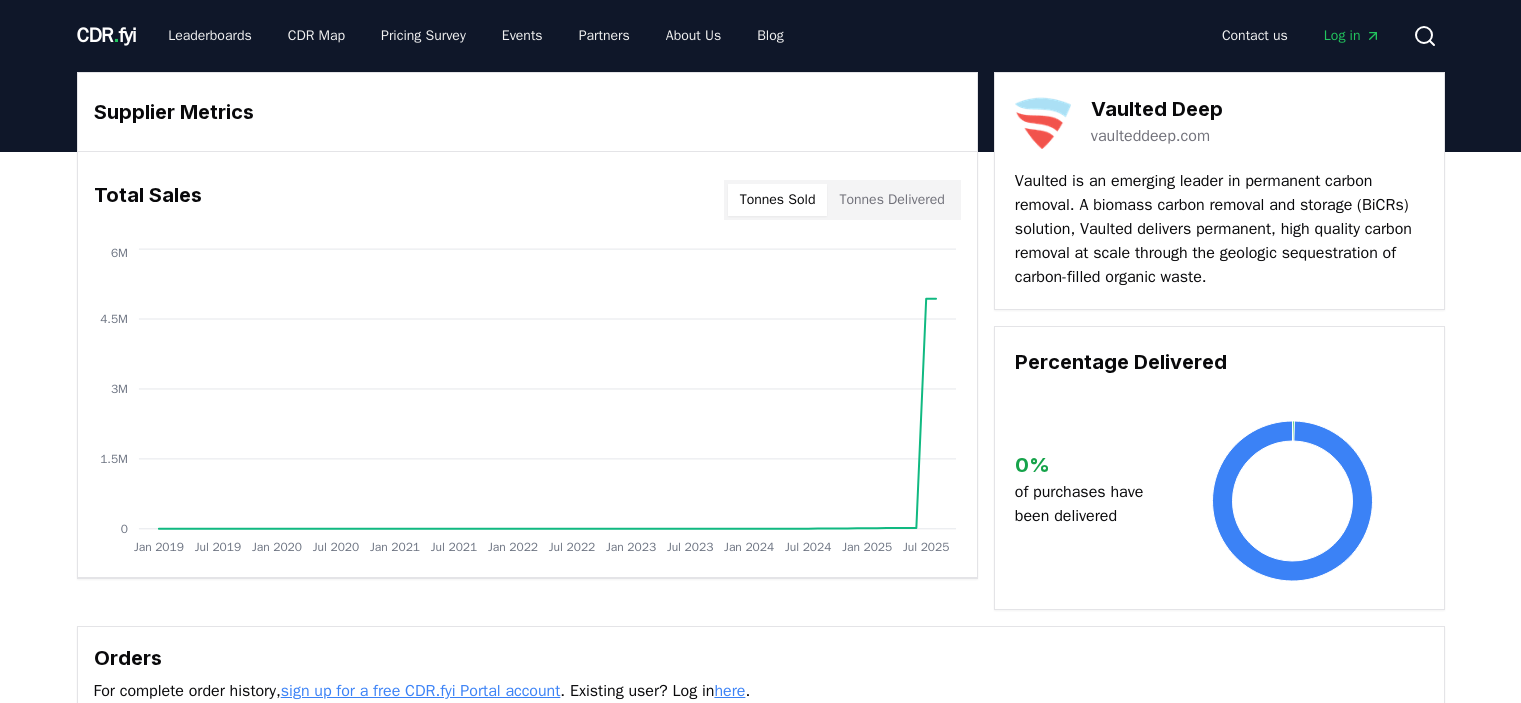 scroll, scrollTop: 0, scrollLeft: 0, axis: both 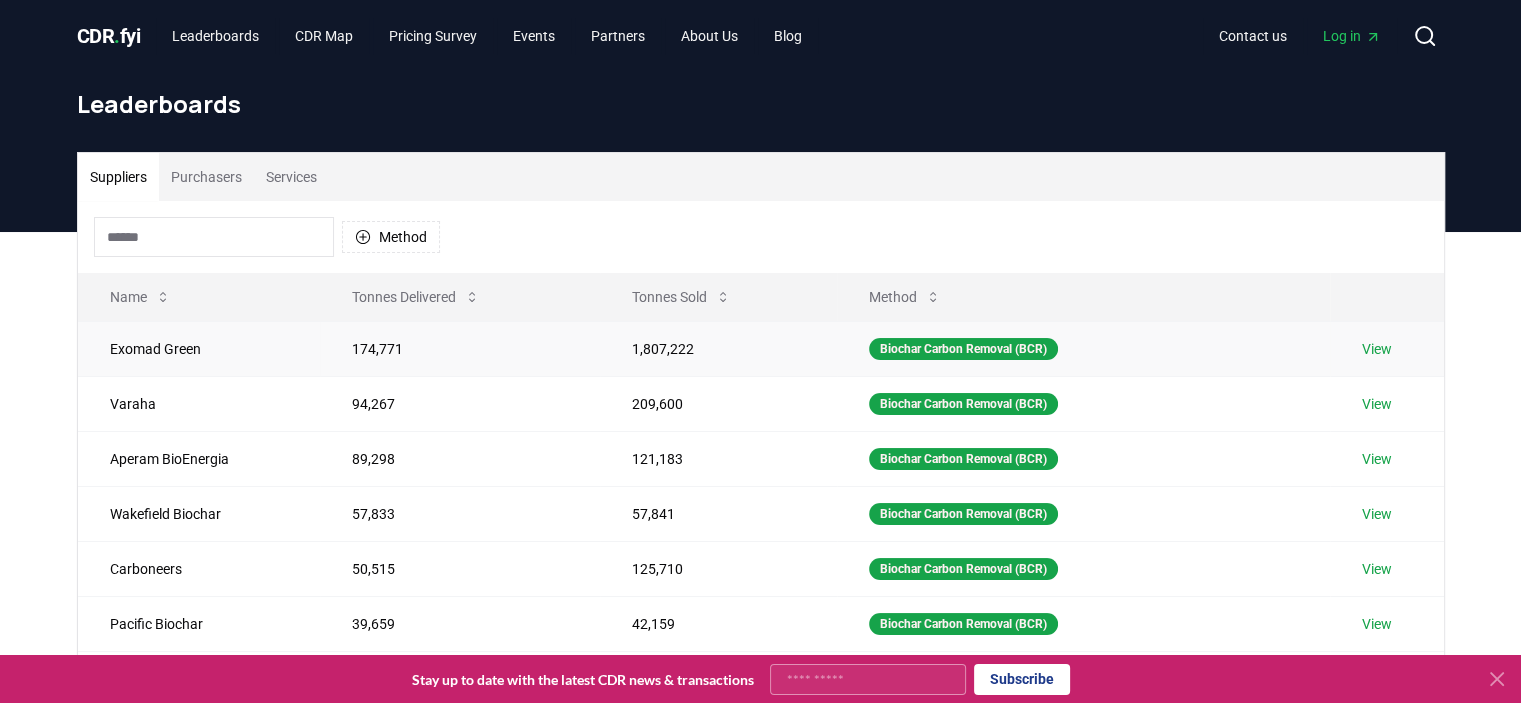 click on "View" at bounding box center [1377, 349] 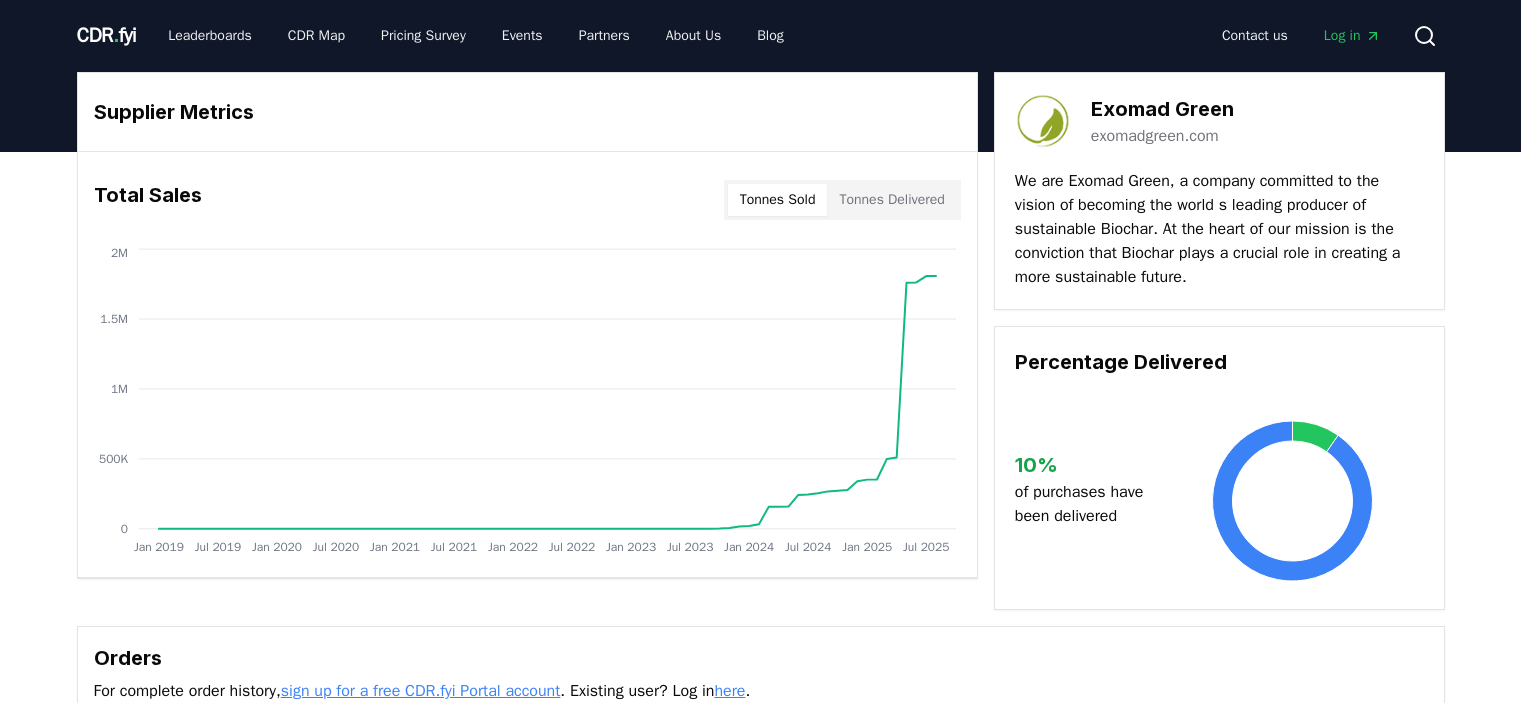 scroll, scrollTop: 600, scrollLeft: 0, axis: vertical 